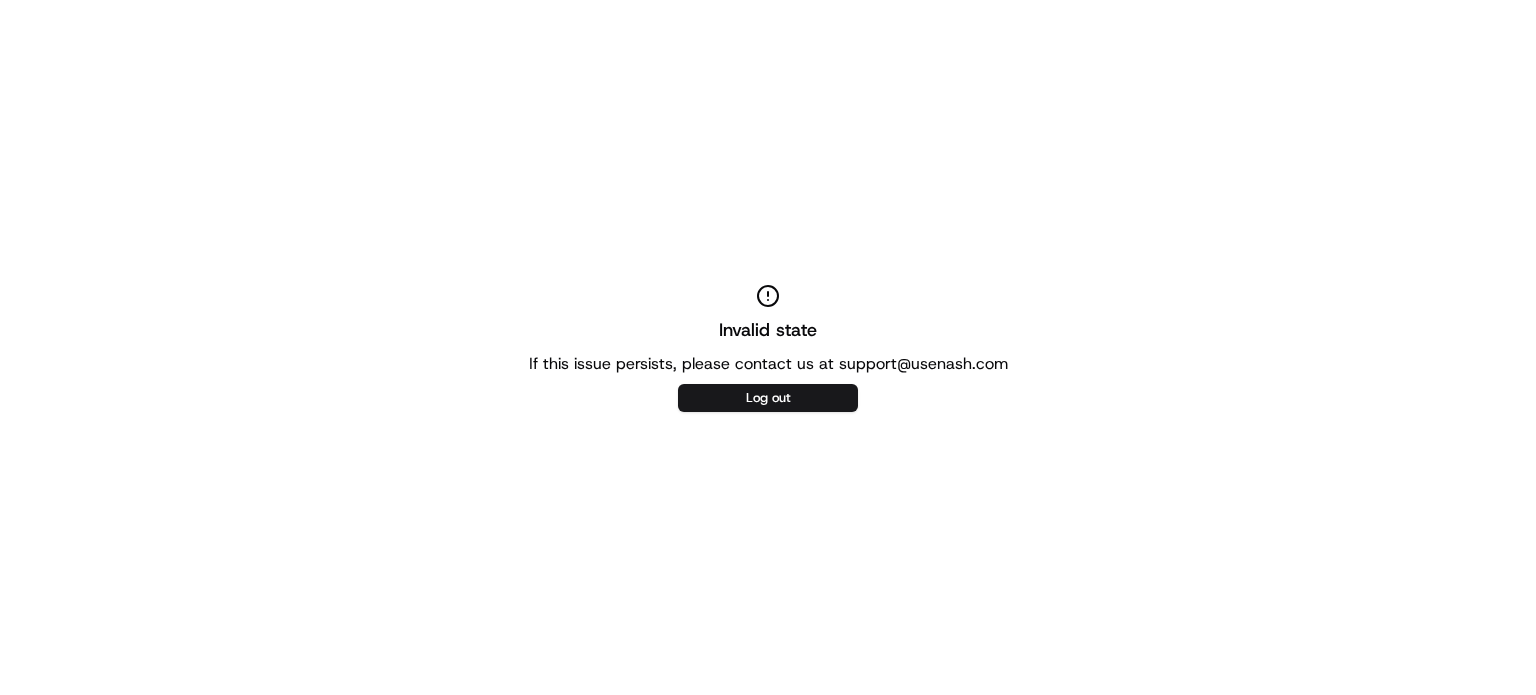 scroll, scrollTop: 0, scrollLeft: 0, axis: both 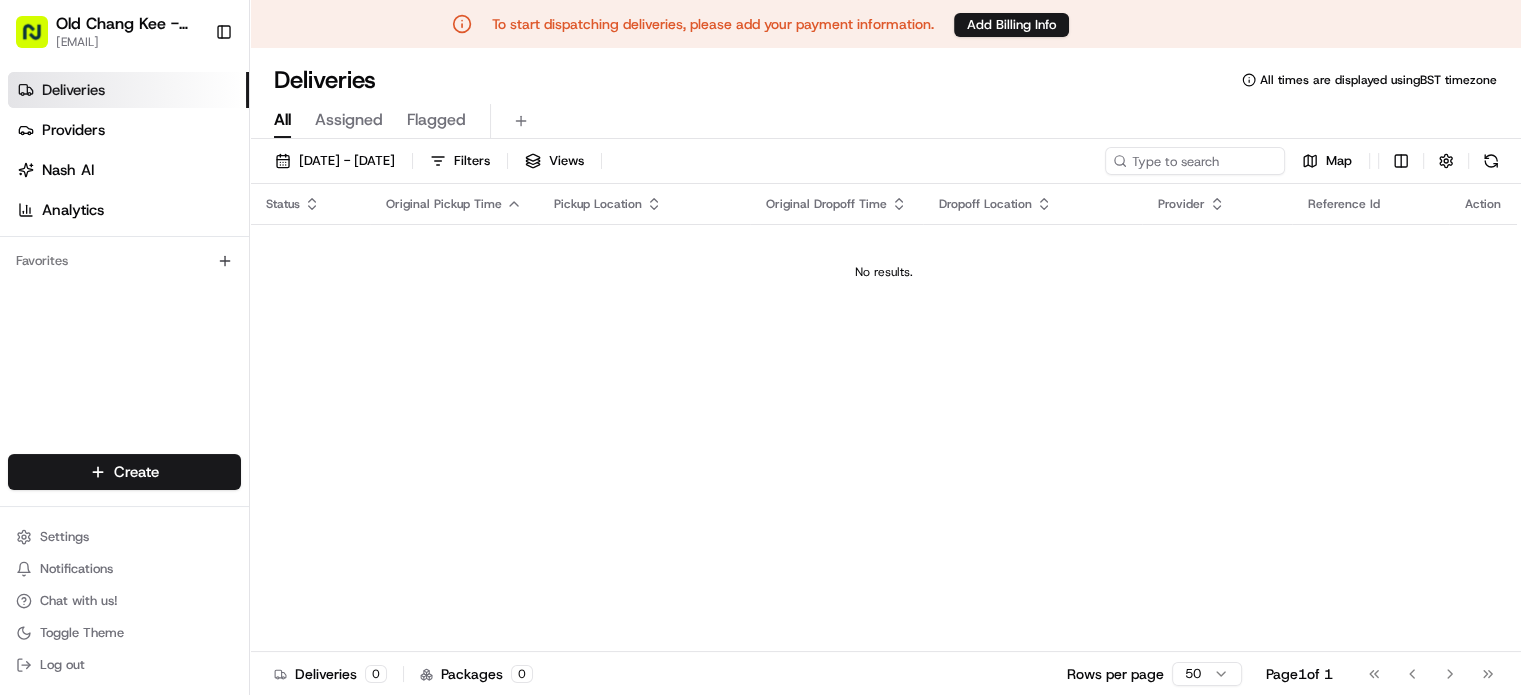 click on "Deliveries" at bounding box center [128, 90] 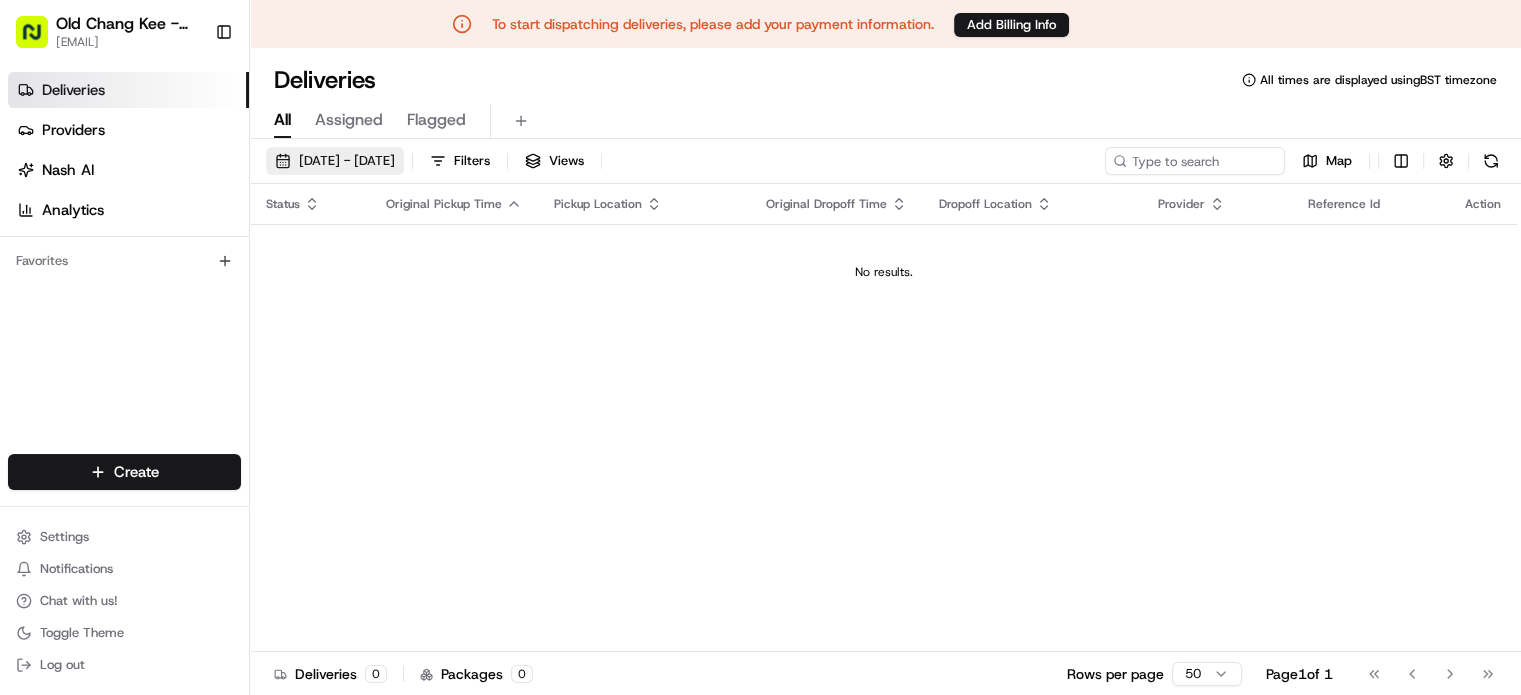click on "05/08/2025 00:00 - 12/08/2025 23:59" at bounding box center [347, 161] 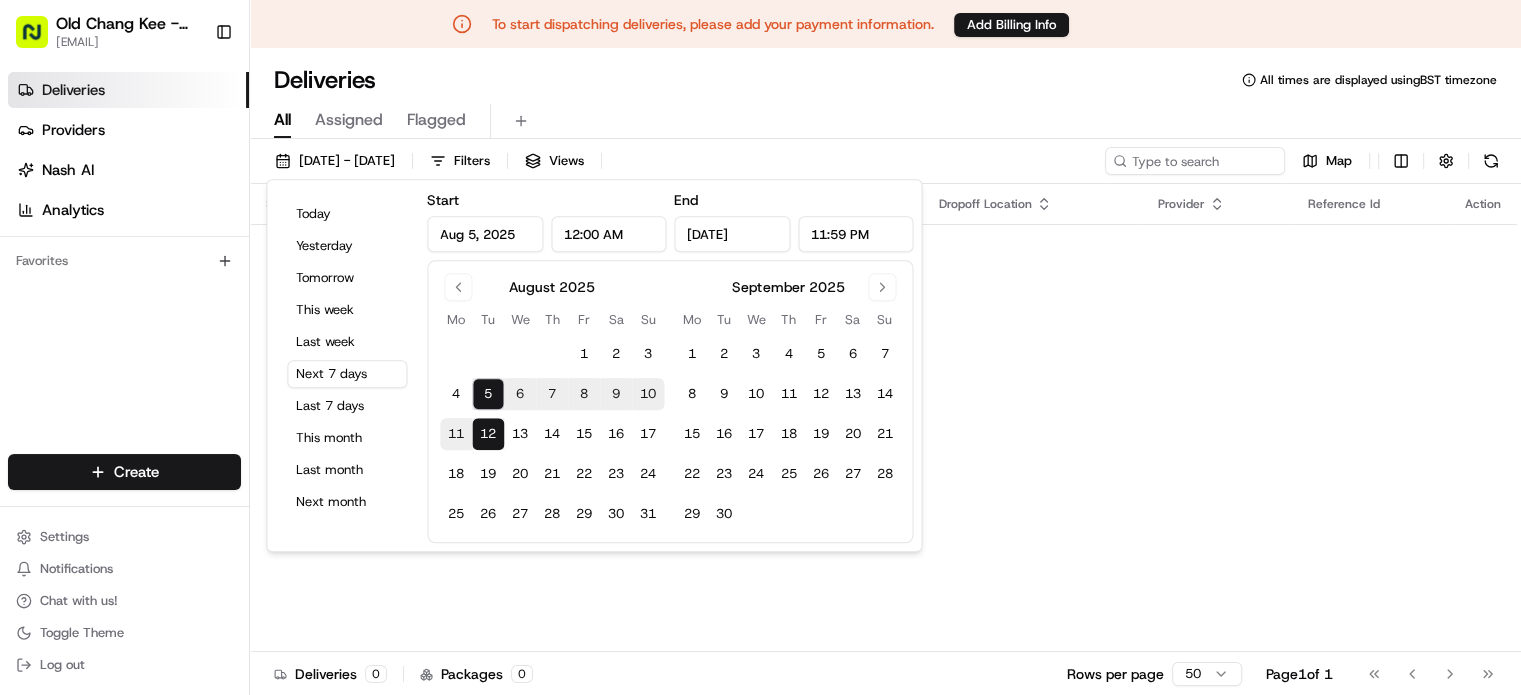 click on "12" at bounding box center (488, 434) 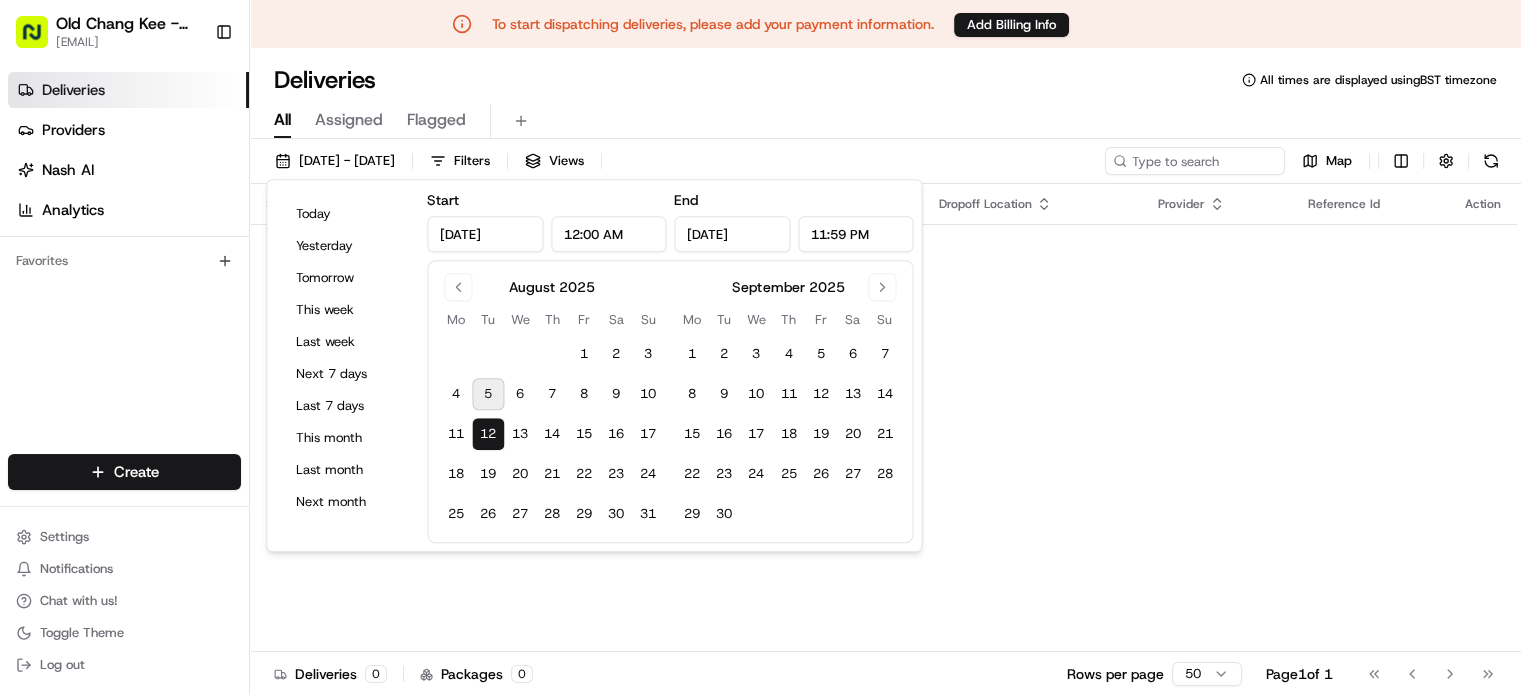 click on "No results." at bounding box center (883, 272) 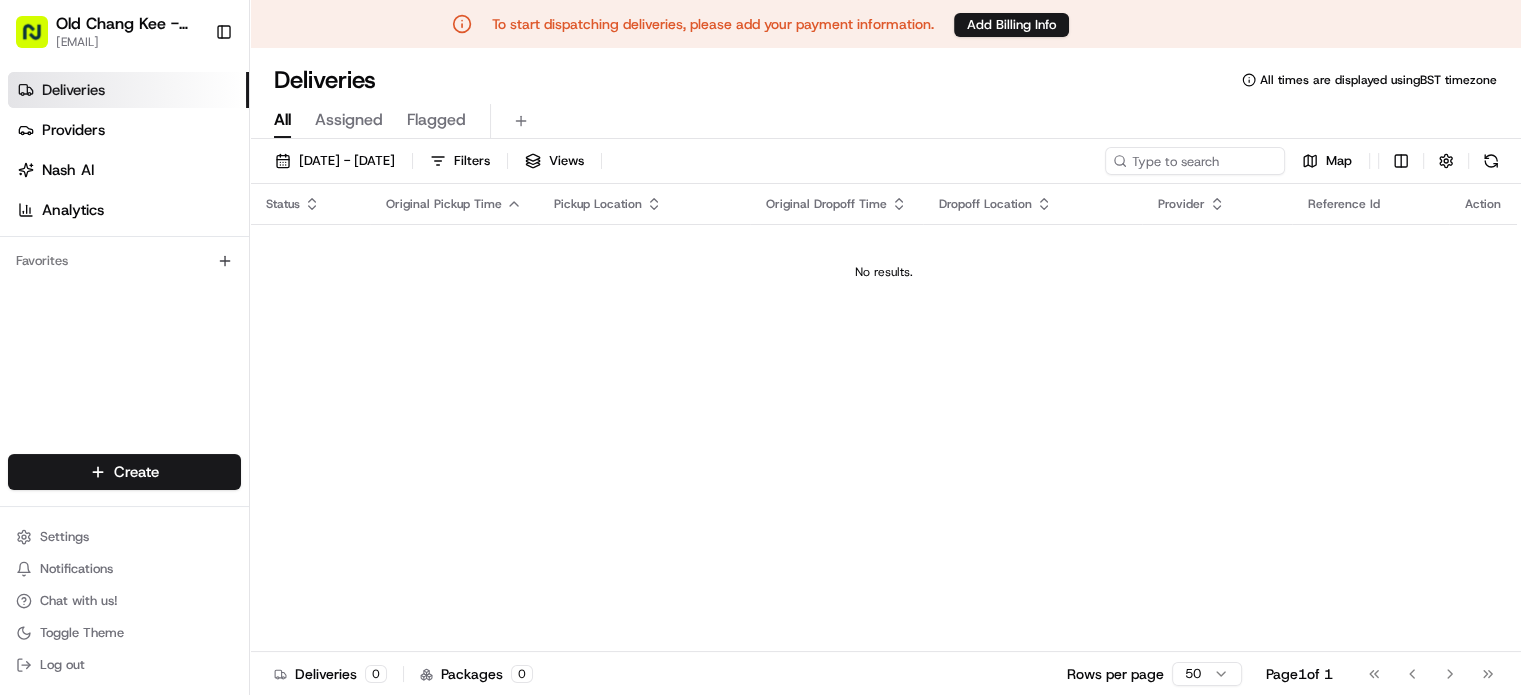 click on "Status Original Pickup Time Pickup Location Original Dropoff Time Dropoff Location Provider Reference Id Action No results." at bounding box center [883, 417] 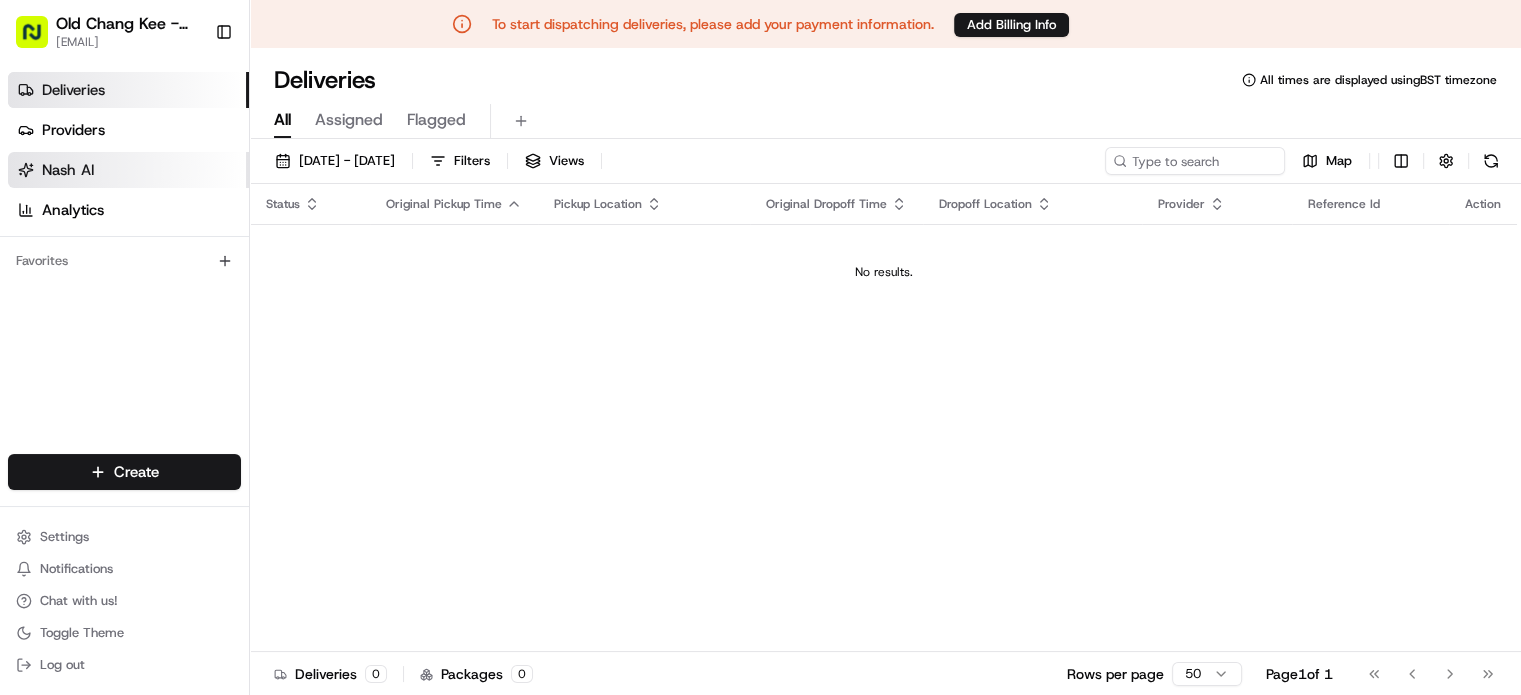 click on "Nash AI" at bounding box center (68, 170) 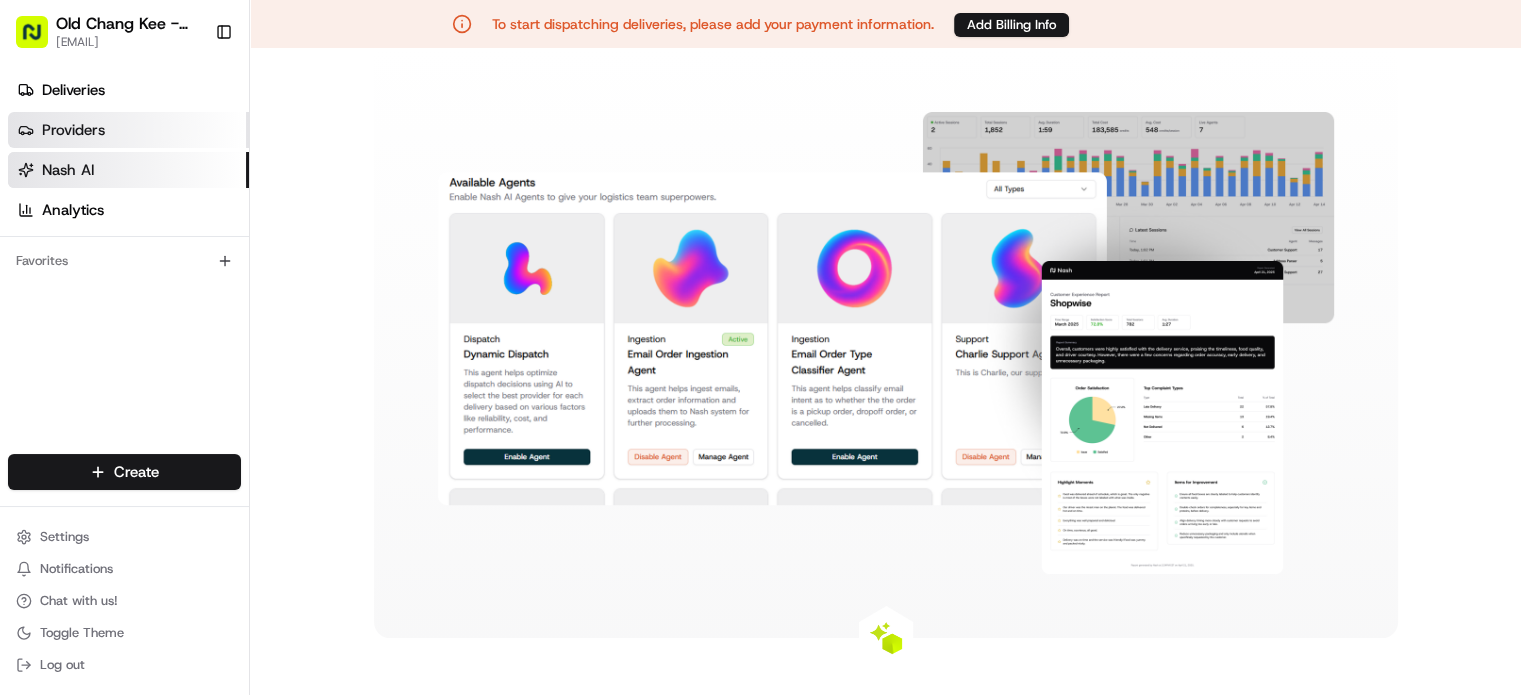 click on "Providers" at bounding box center [73, 130] 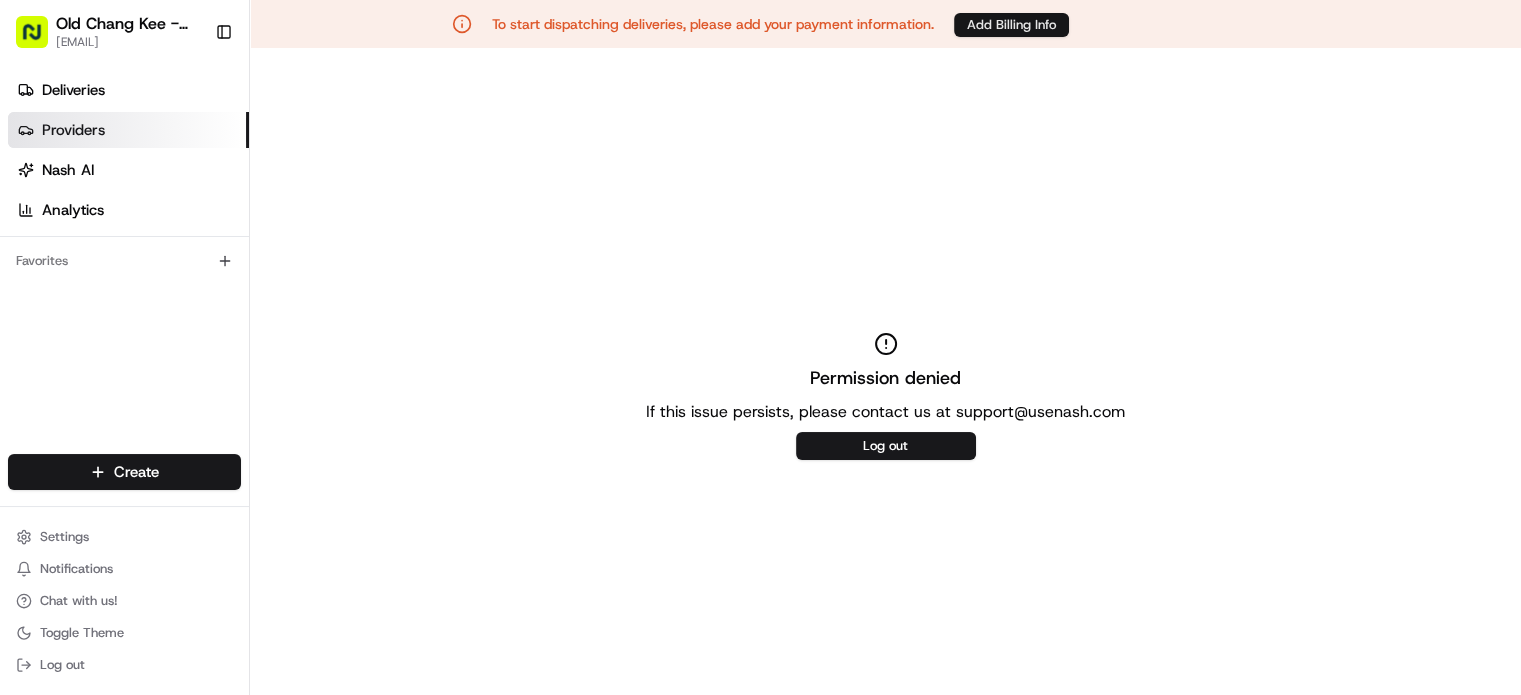 click on "Add Billing Info" at bounding box center [1011, 25] 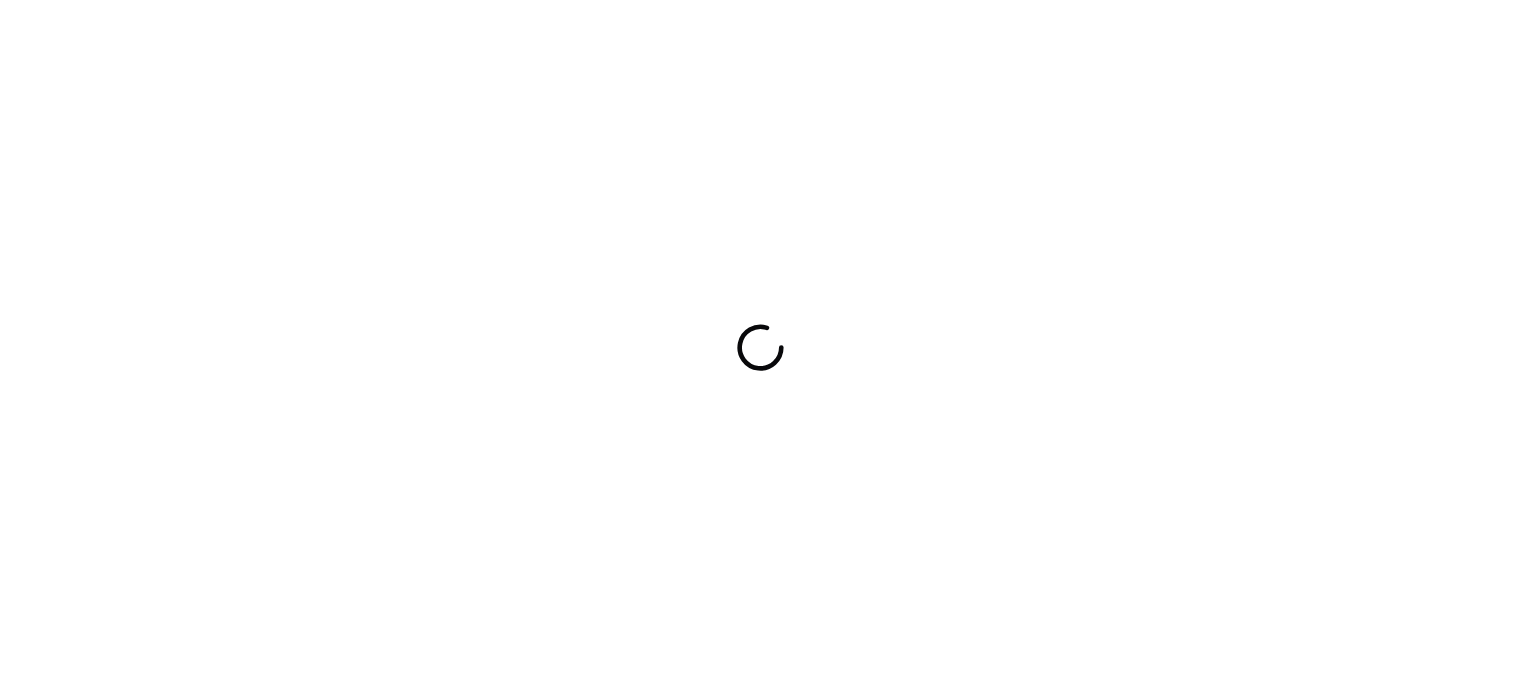 scroll, scrollTop: 0, scrollLeft: 0, axis: both 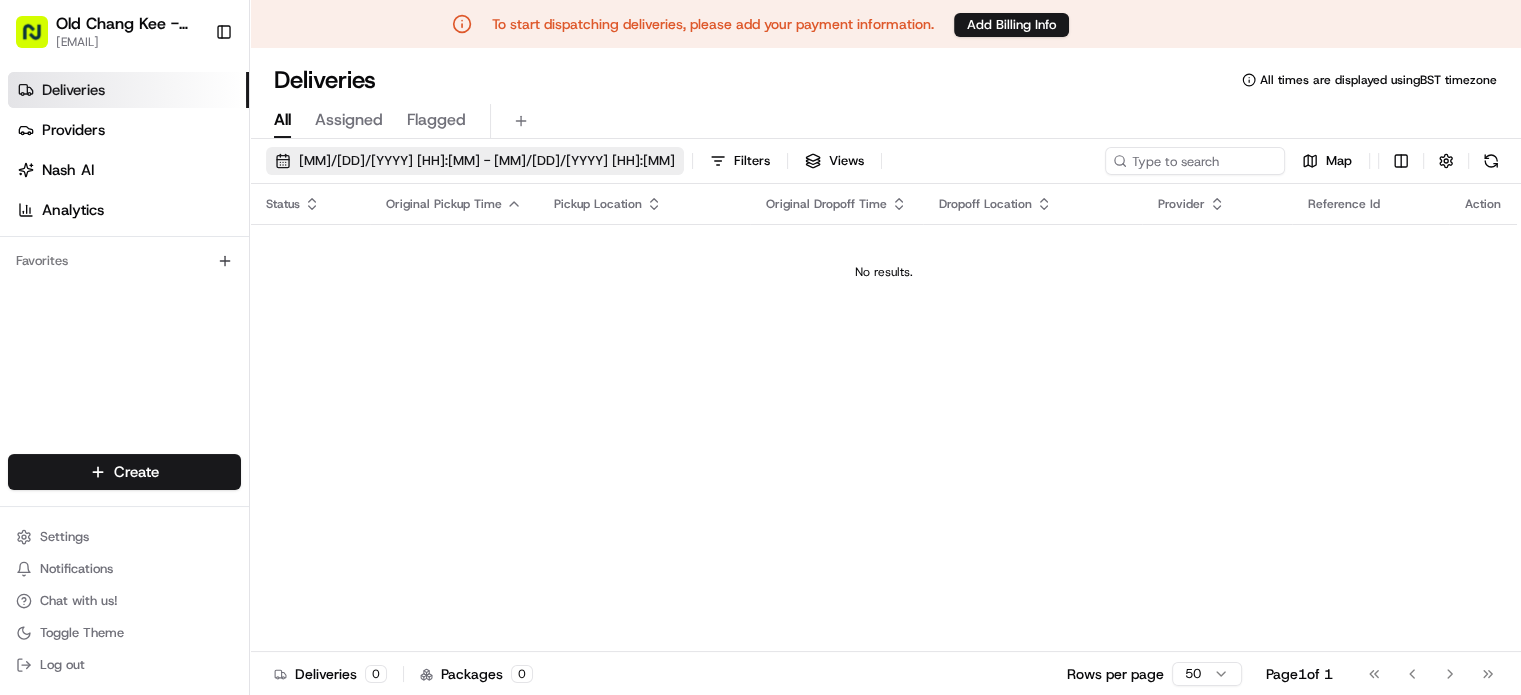click on "05/08/2025 00:00 - 12/08/2025 23:59" at bounding box center [487, 161] 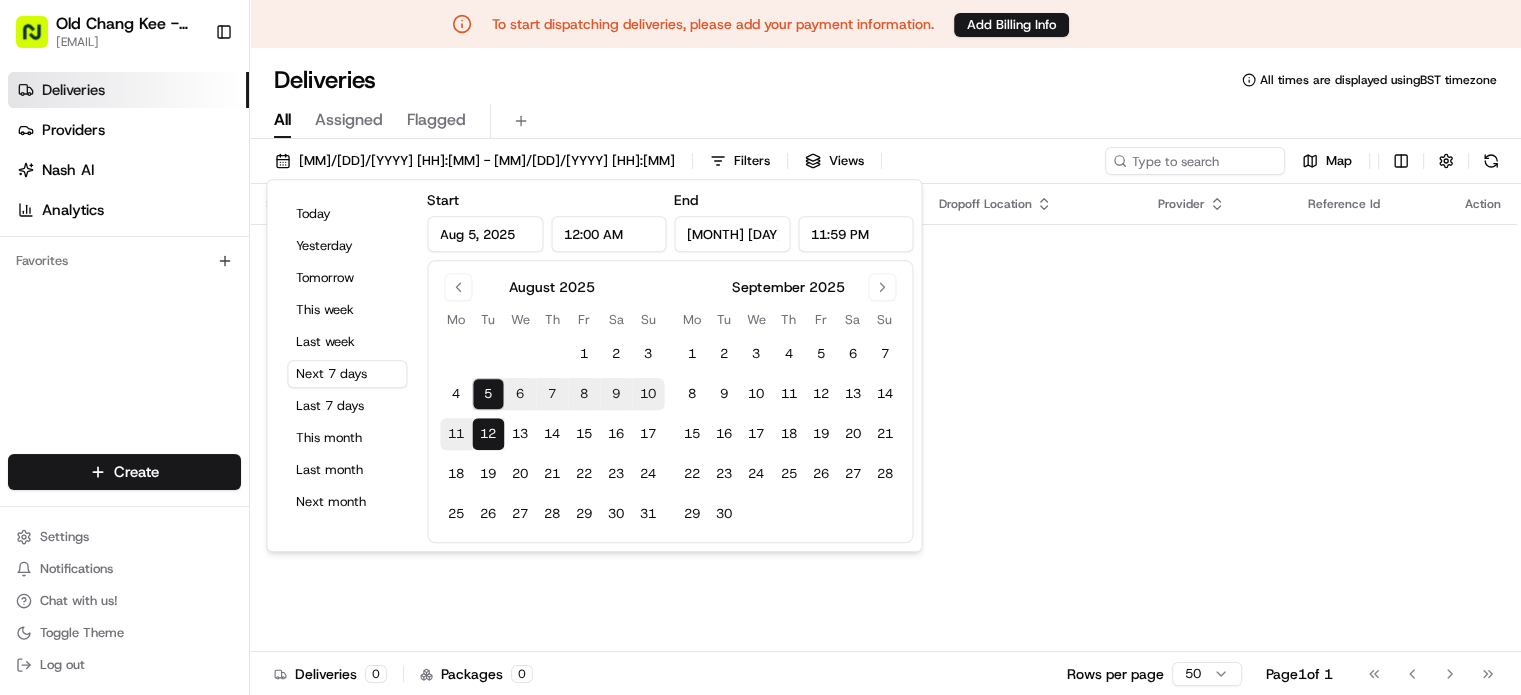click on "8" at bounding box center [584, 394] 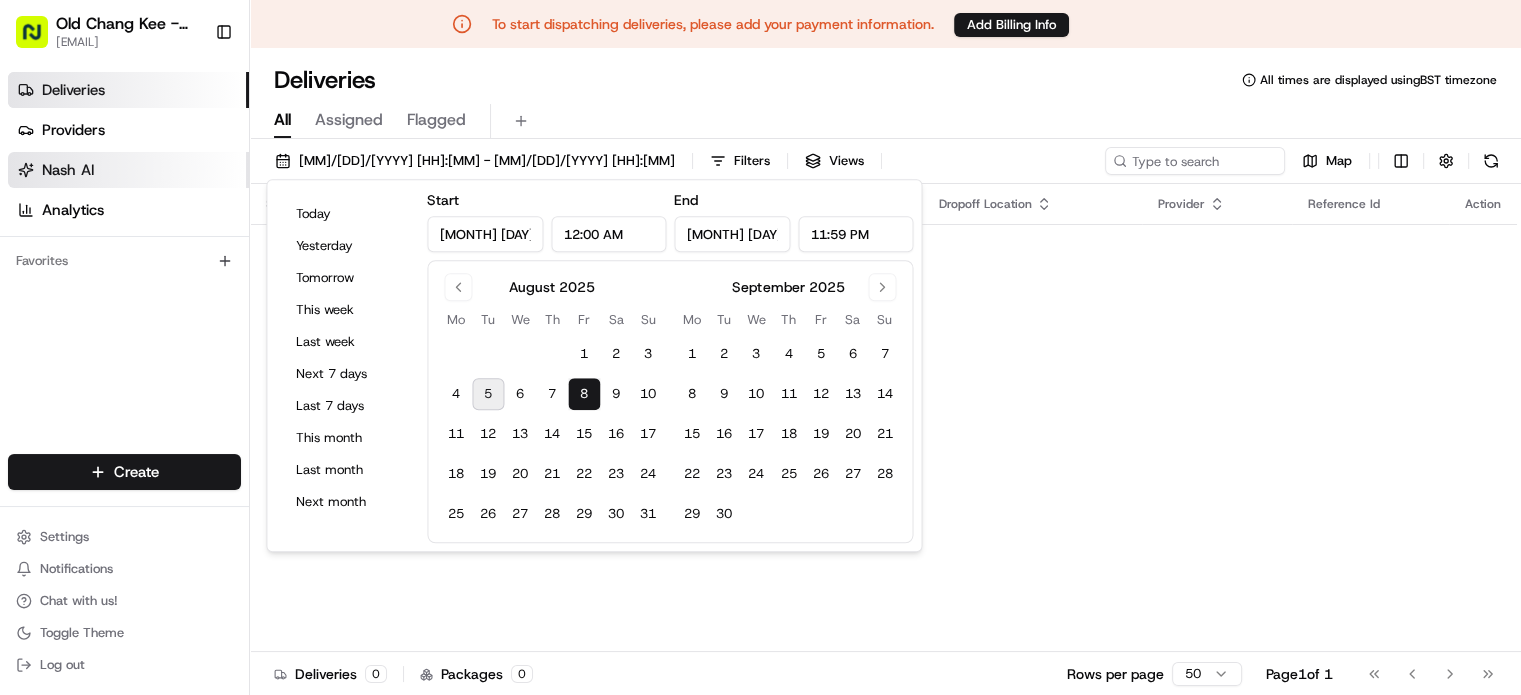 click on "Nash AI" at bounding box center (128, 170) 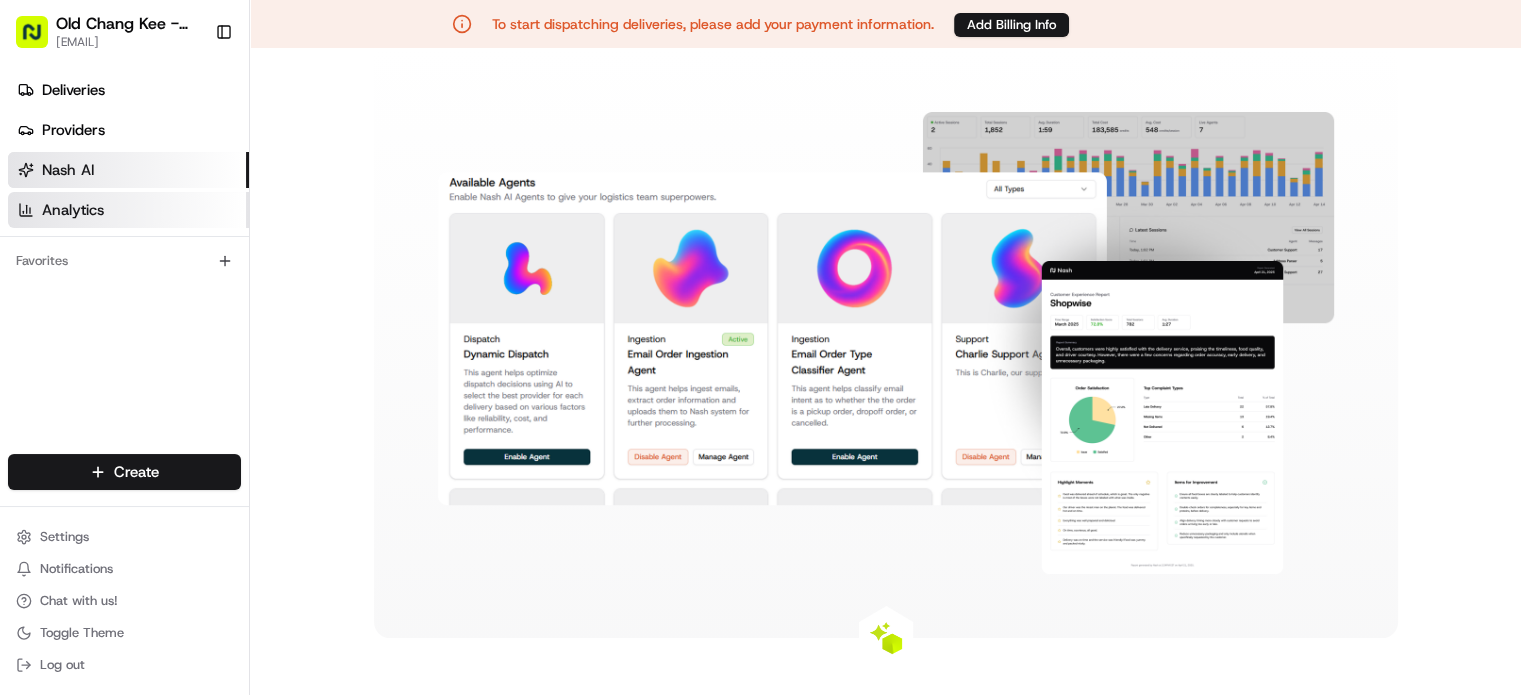 click on "Analytics" at bounding box center [128, 210] 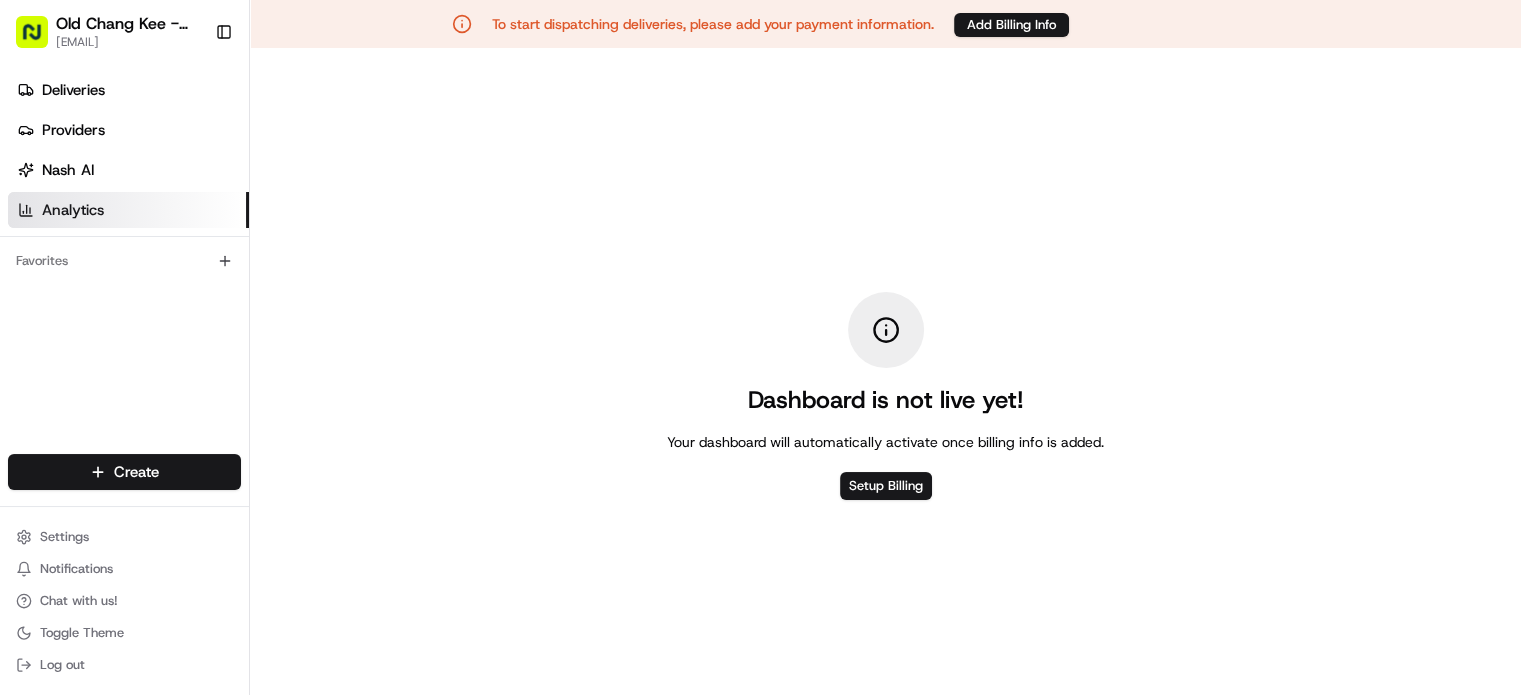 click on "Analytics" at bounding box center (73, 210) 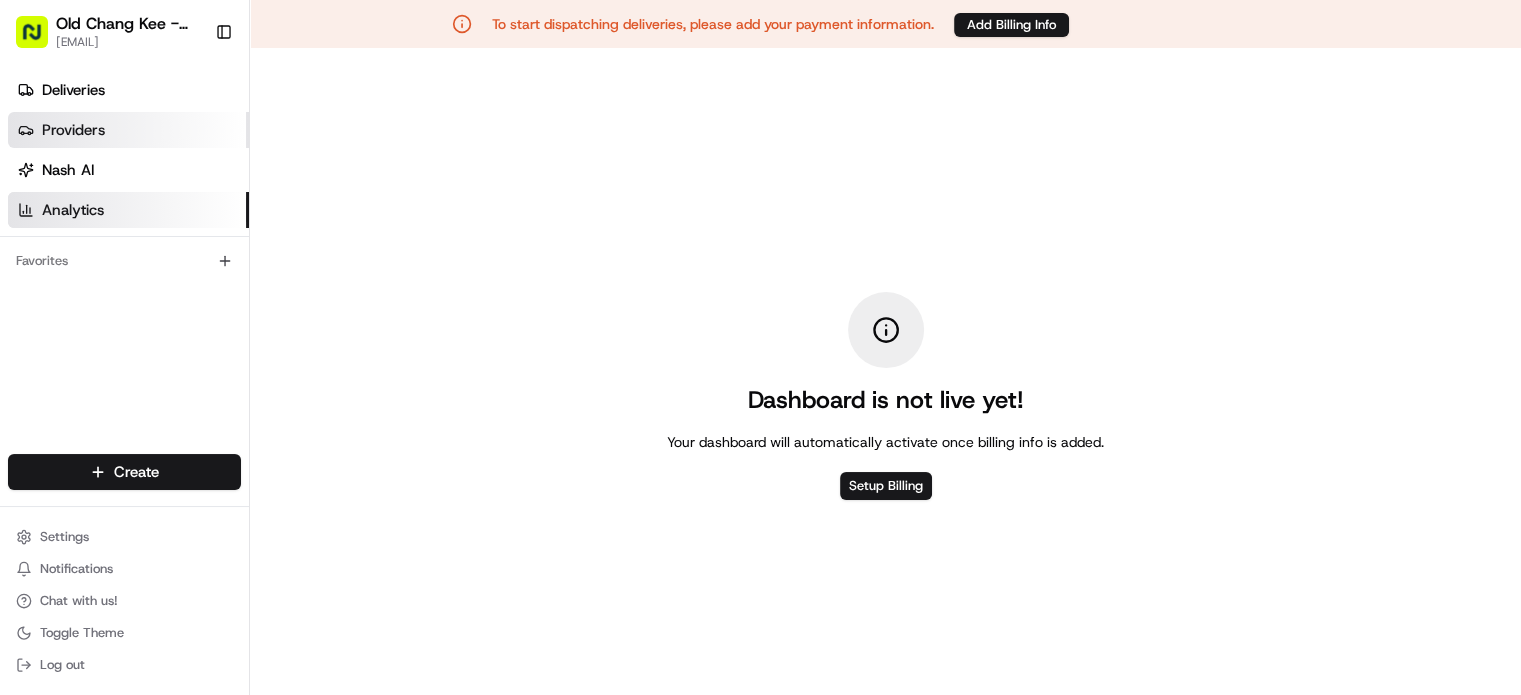 click on "Providers" at bounding box center (73, 130) 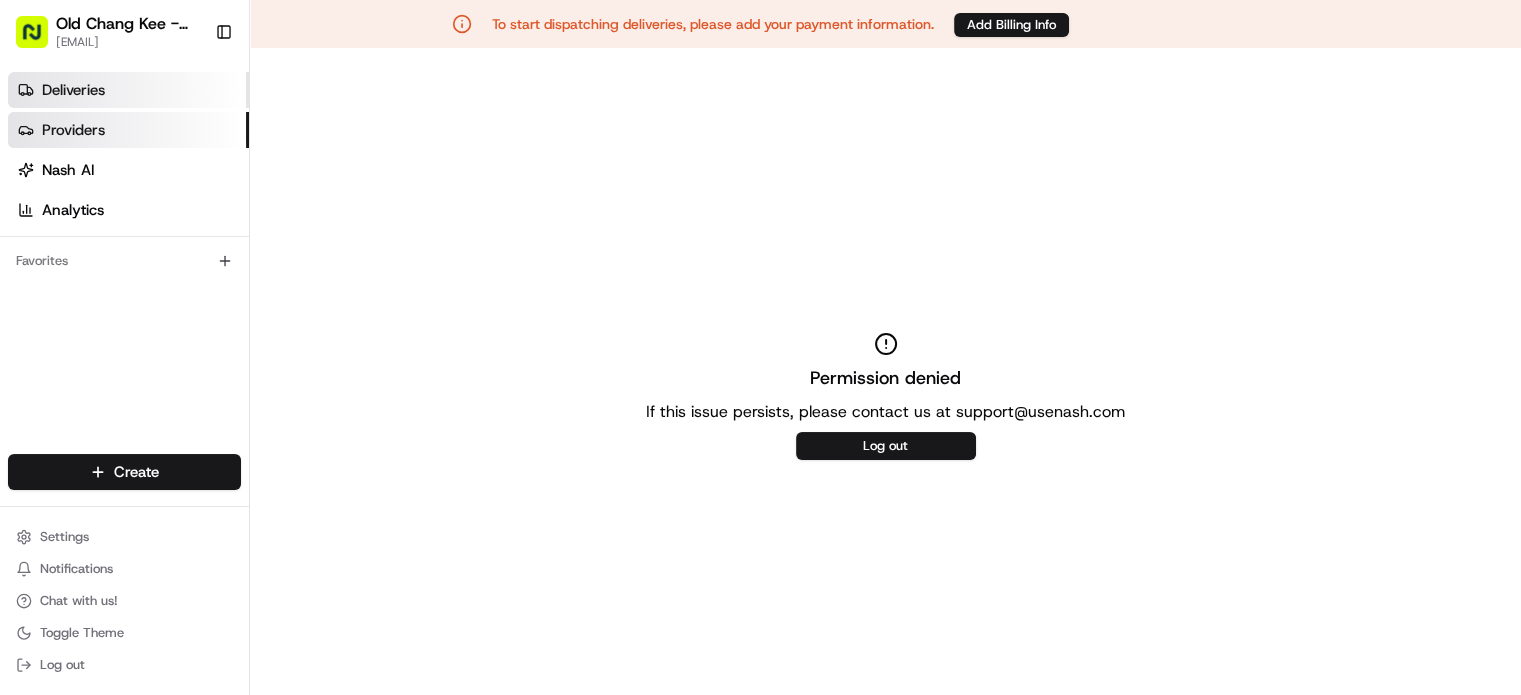click on "Deliveries" at bounding box center (73, 90) 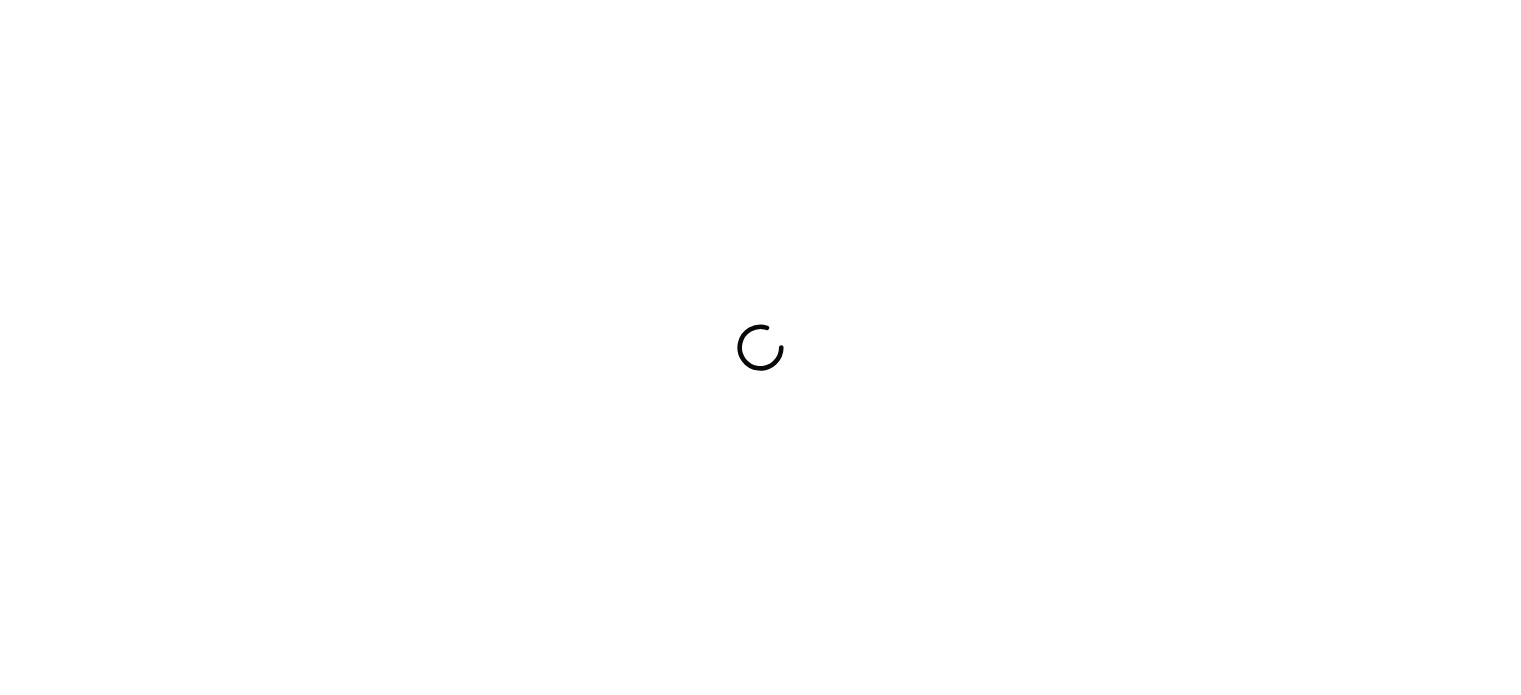 scroll, scrollTop: 0, scrollLeft: 0, axis: both 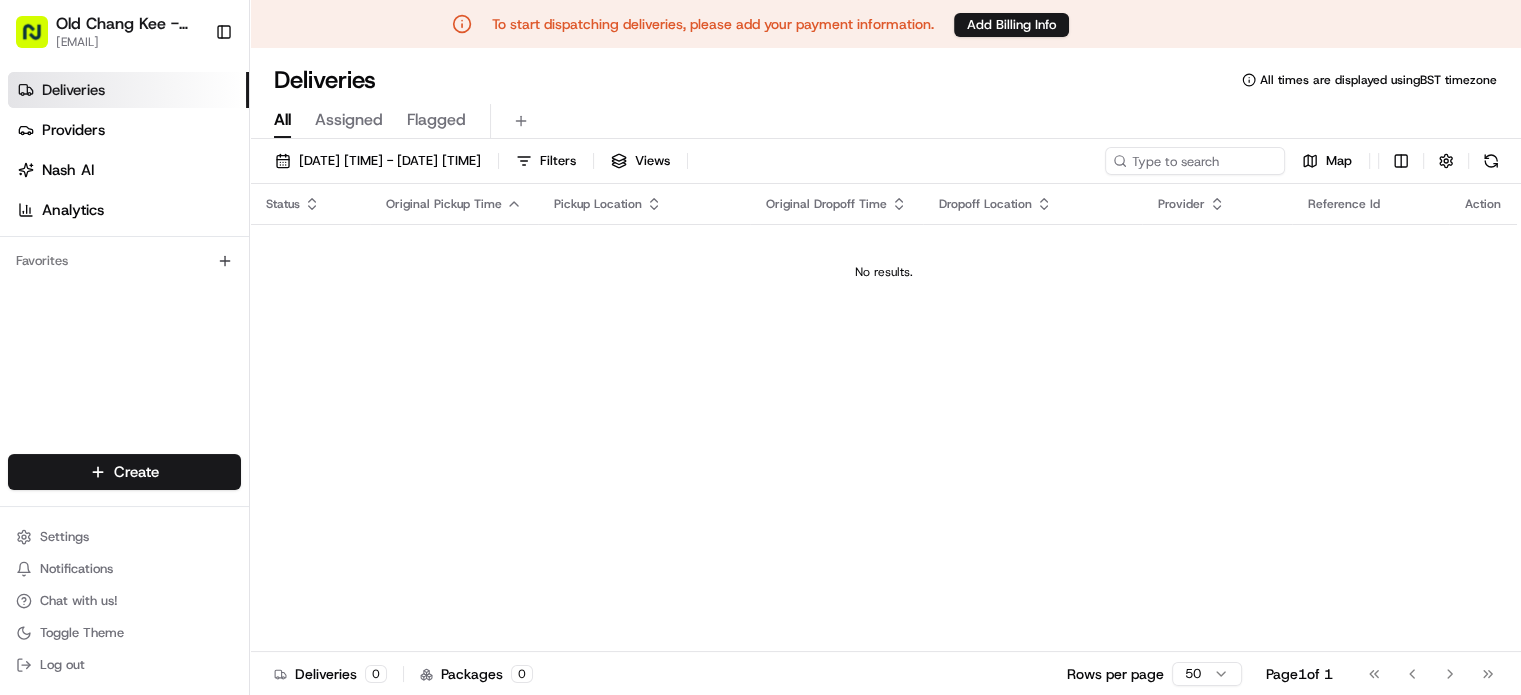 click on "ockber@oldchangkee.co.uk" at bounding box center (127, 42) 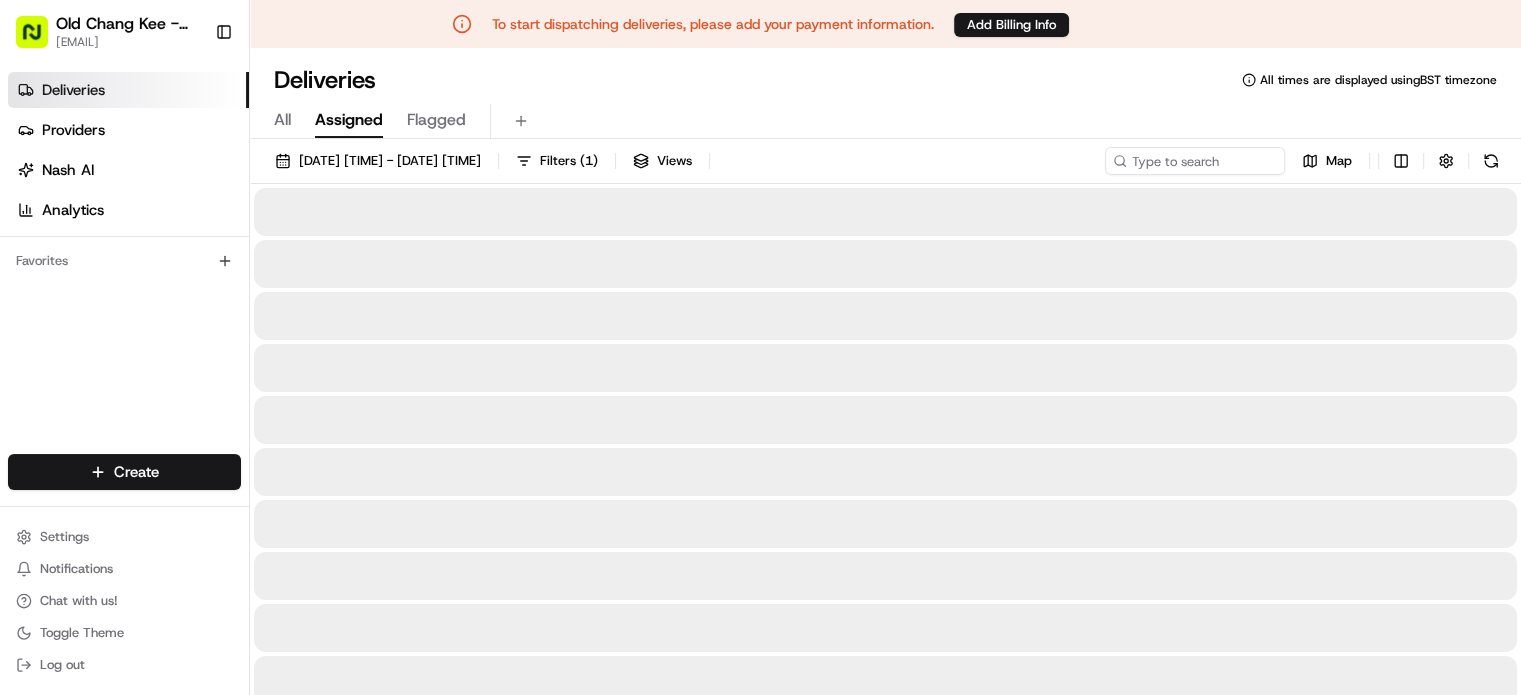 click on "Assigned" at bounding box center (349, 120) 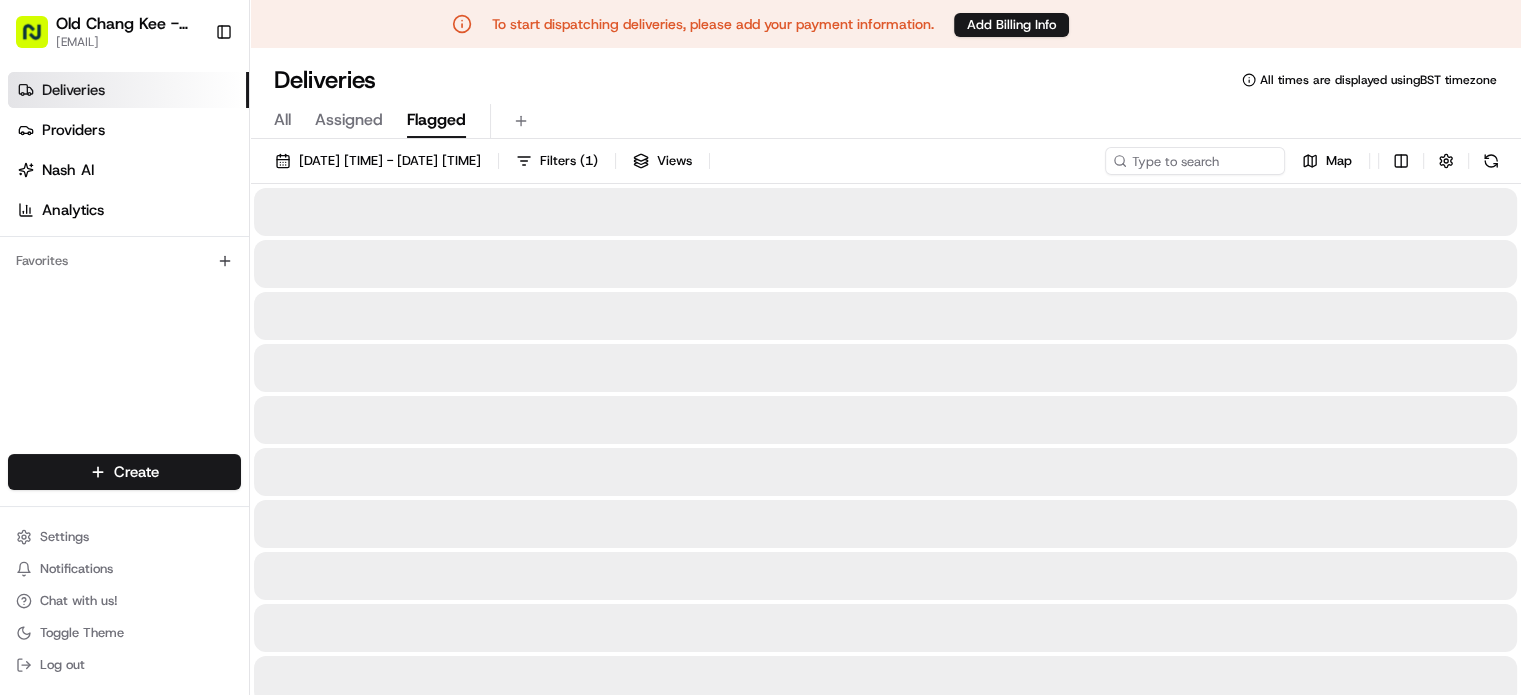 click on "Flagged" at bounding box center (436, 120) 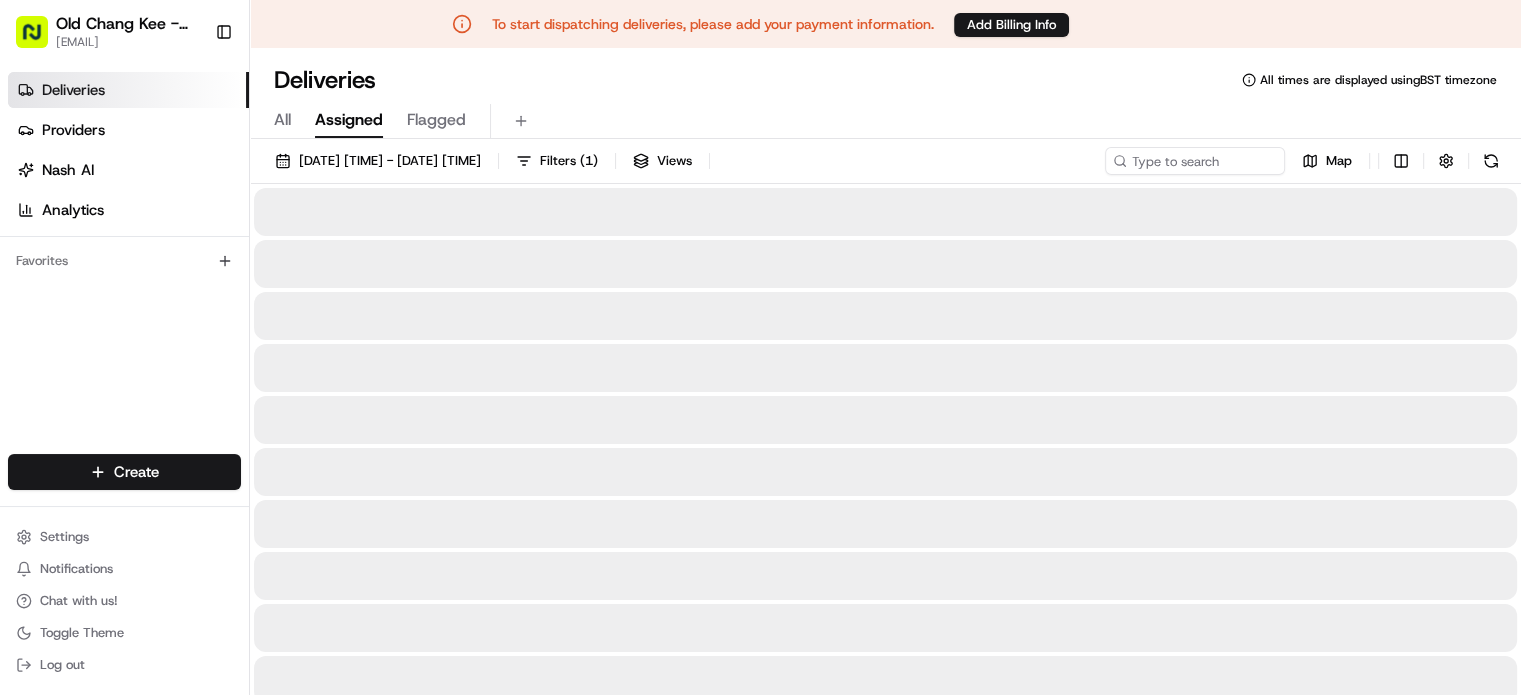 click on "Assigned" at bounding box center [349, 120] 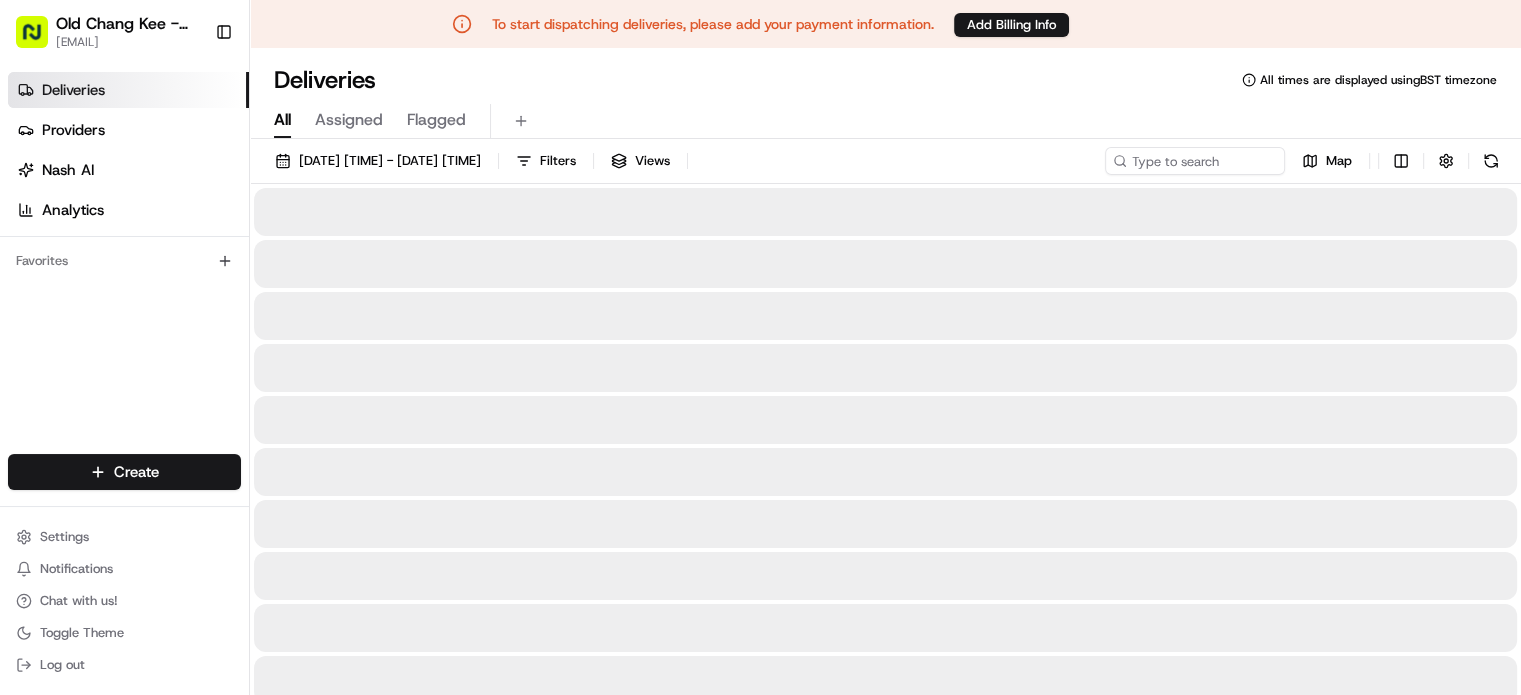 click on "All" at bounding box center (282, 120) 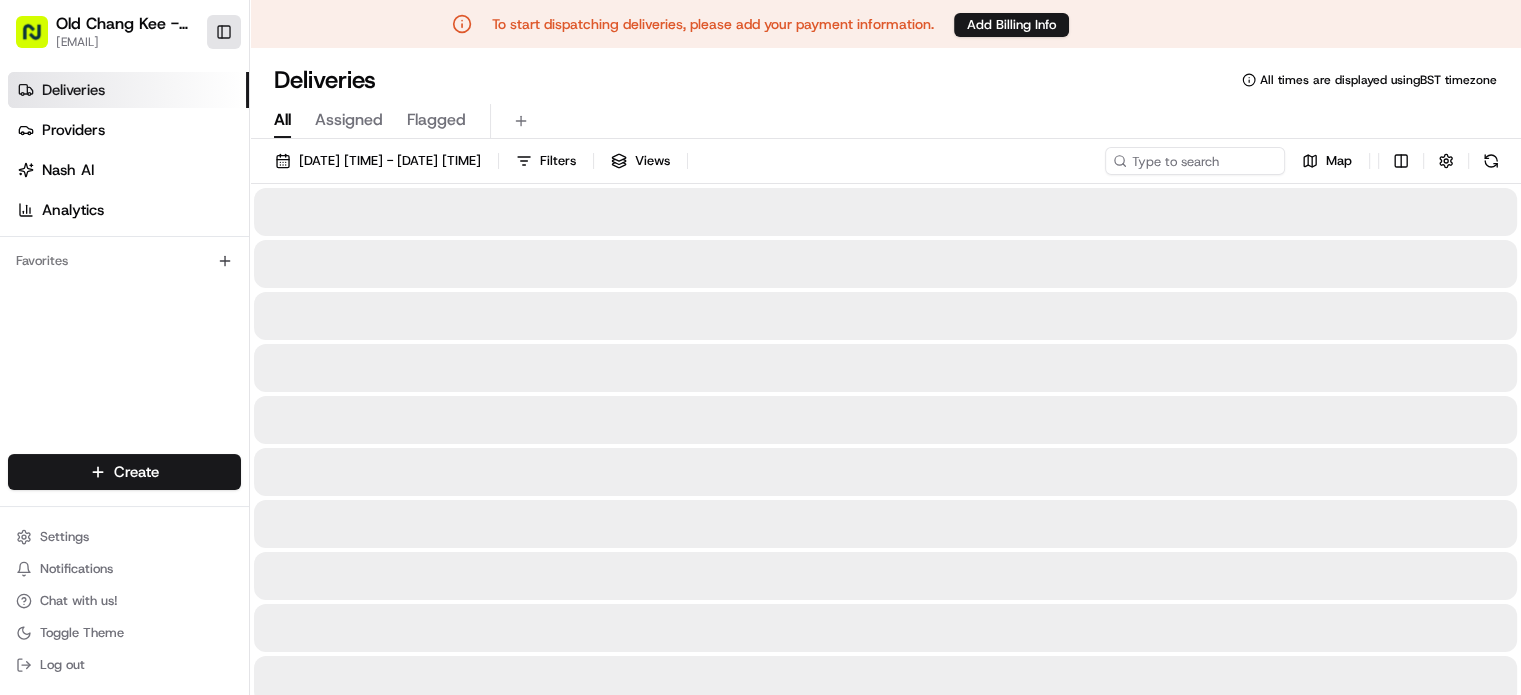 click on "Toggle Sidebar" at bounding box center [224, 32] 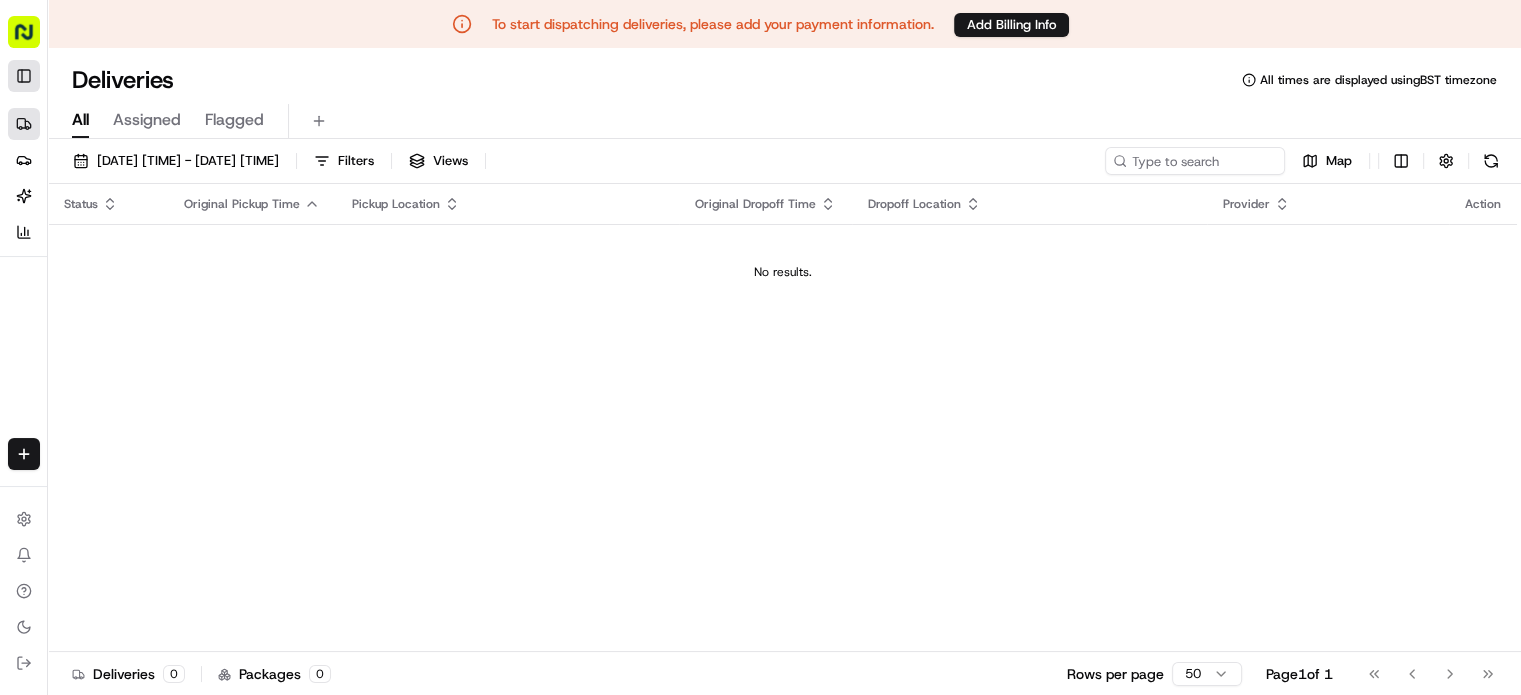 click on "Toggle Sidebar" at bounding box center [24, 76] 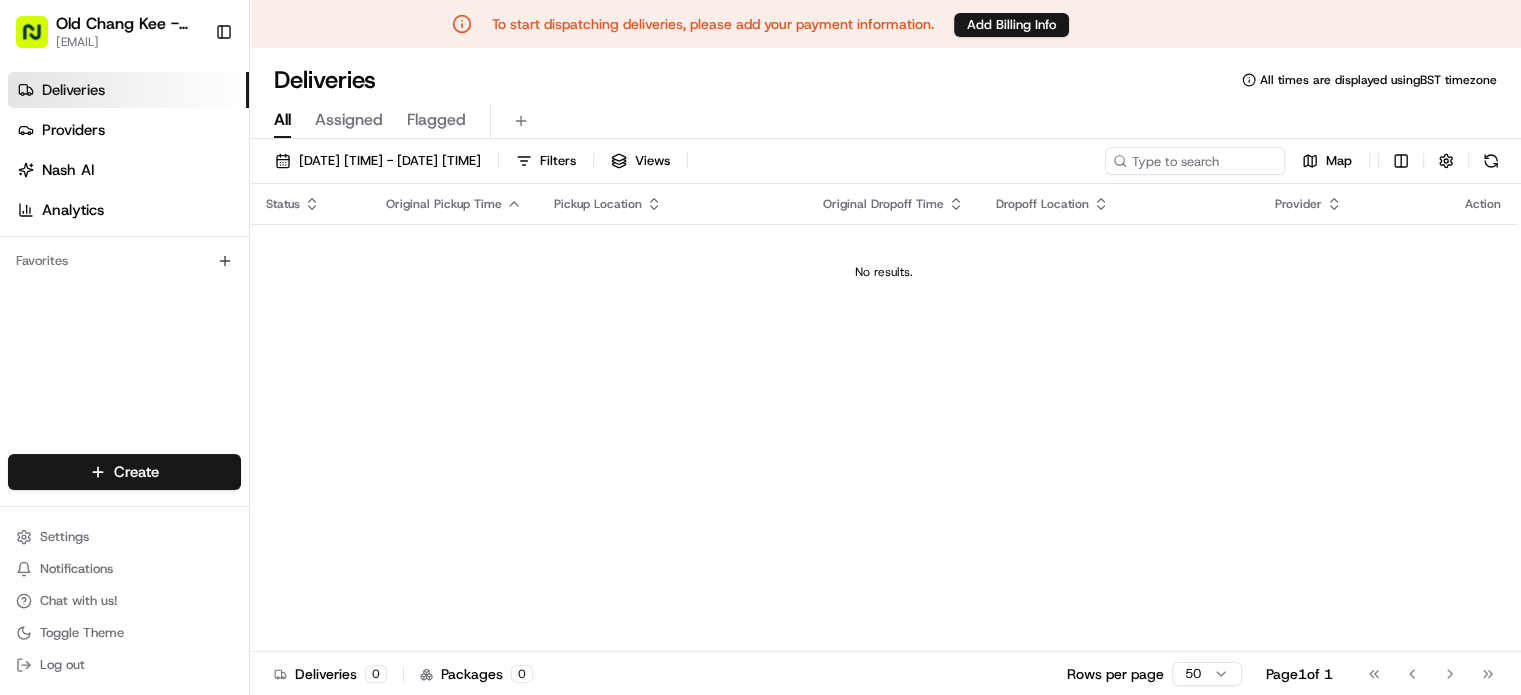 click on "Status Original Pickup Time Pickup Location Original Dropoff Time Dropoff Location Provider Action No results." at bounding box center [883, 417] 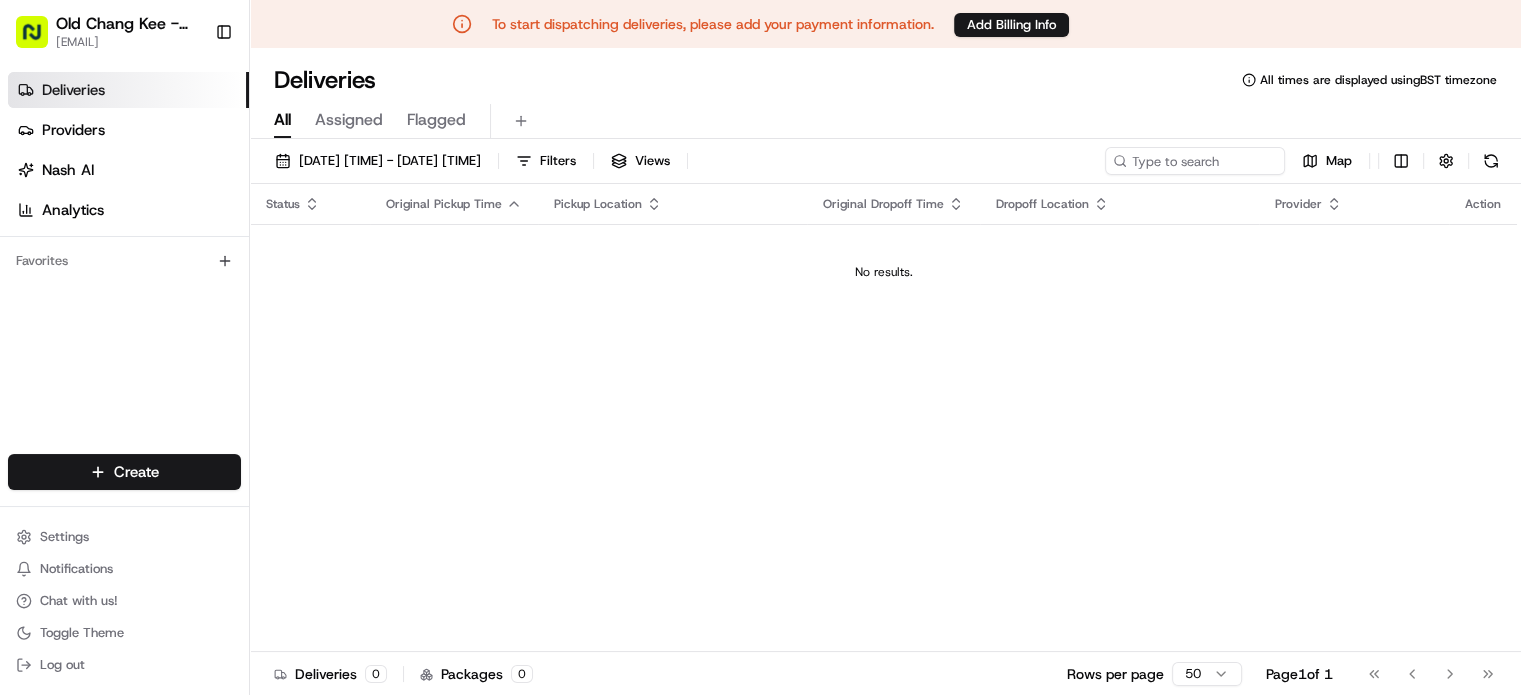 click on "Status Original Pickup Time Pickup Location Original Dropoff Time Dropoff Location Provider Action No results." at bounding box center [883, 417] 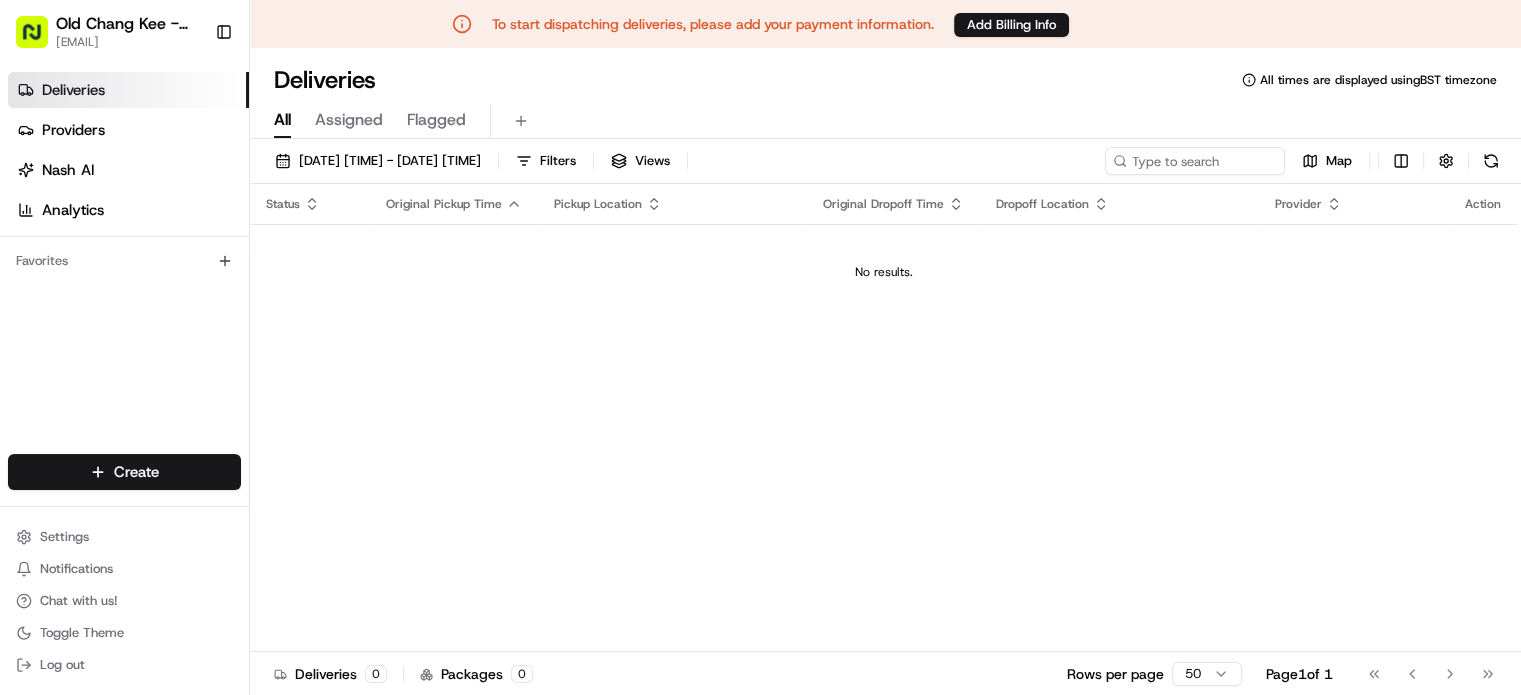 click on "Status Original Pickup Time Pickup Location Original Dropoff Time Dropoff Location Provider Action No results." at bounding box center [883, 417] 